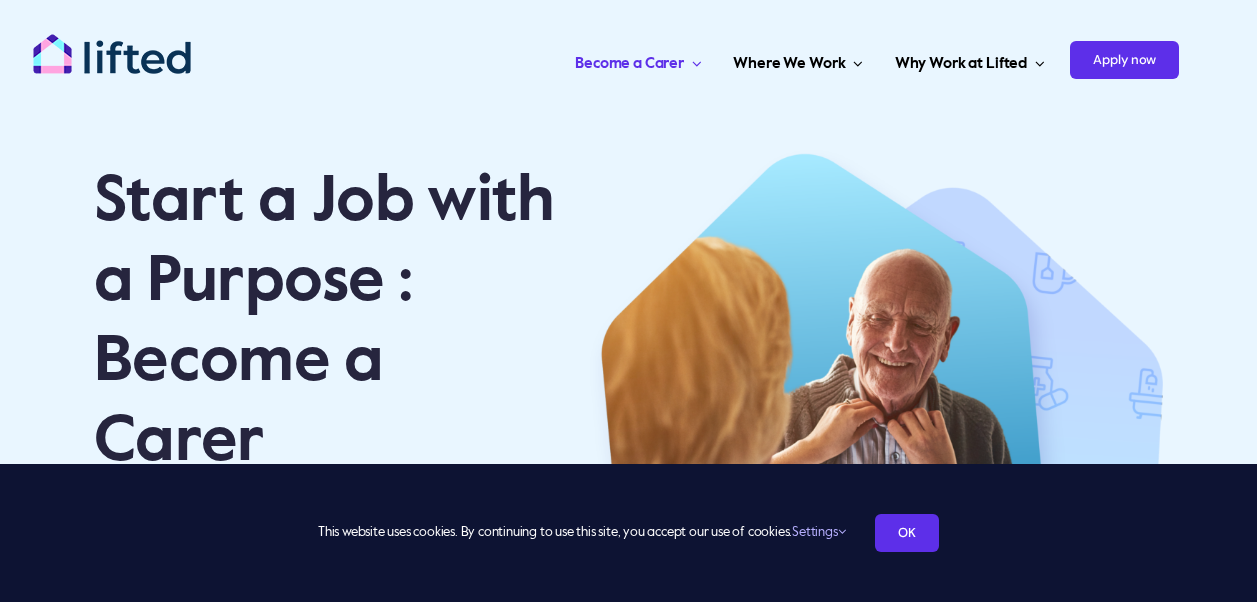scroll, scrollTop: 0, scrollLeft: 0, axis: both 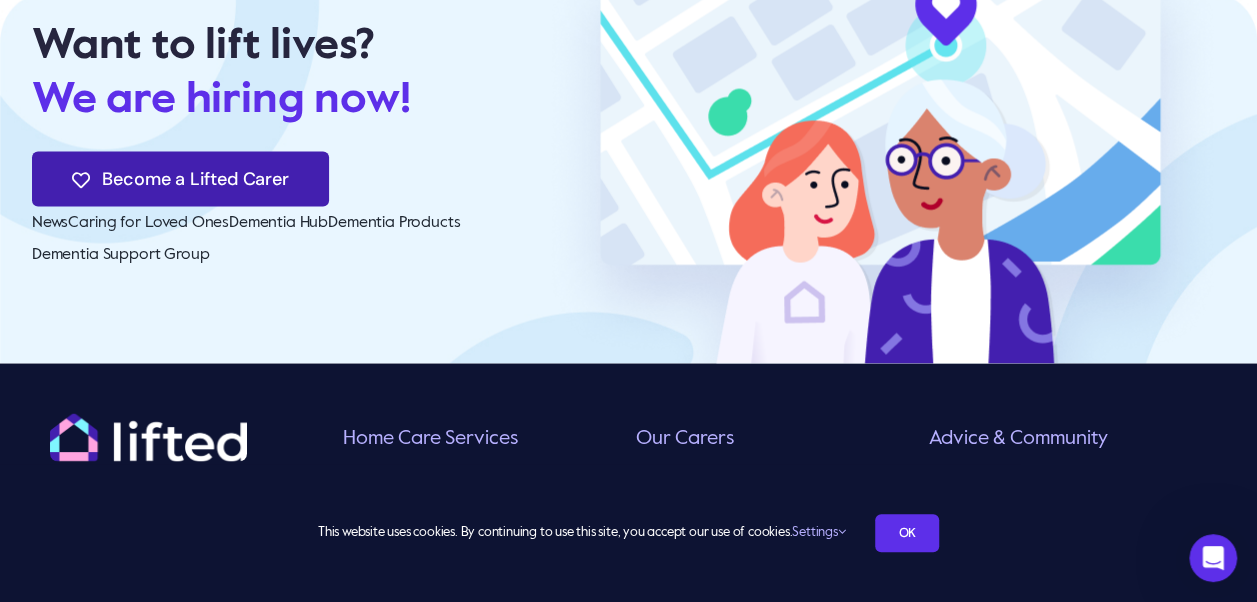 click on "Become a Lifted Carer" at bounding box center [195, 178] 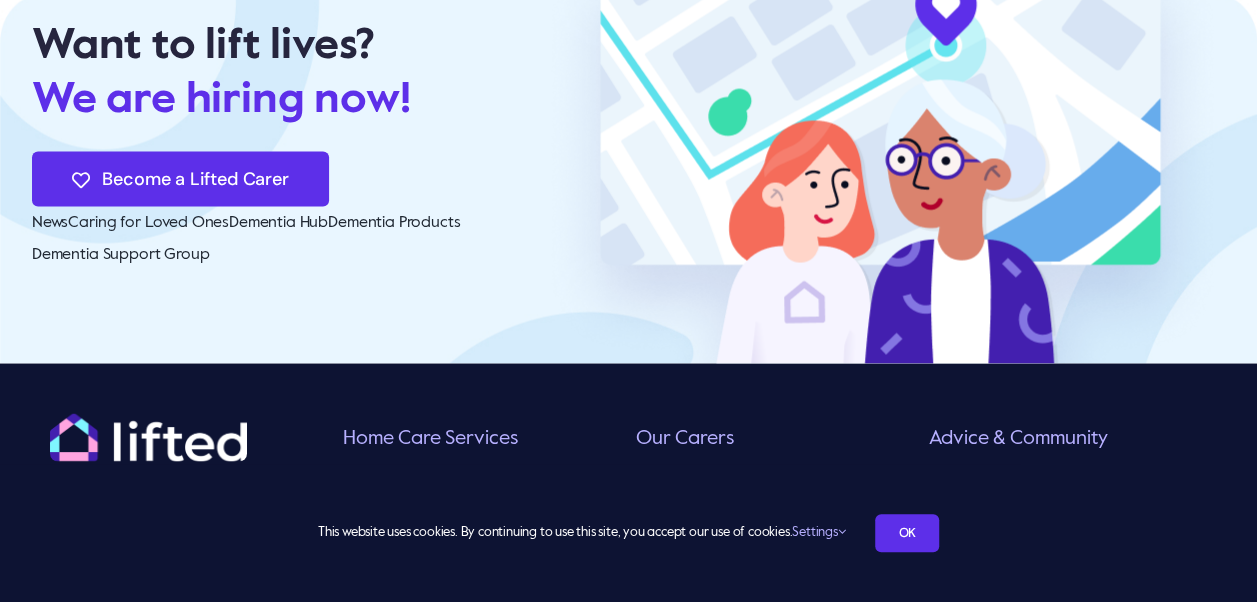 scroll, scrollTop: 0, scrollLeft: 0, axis: both 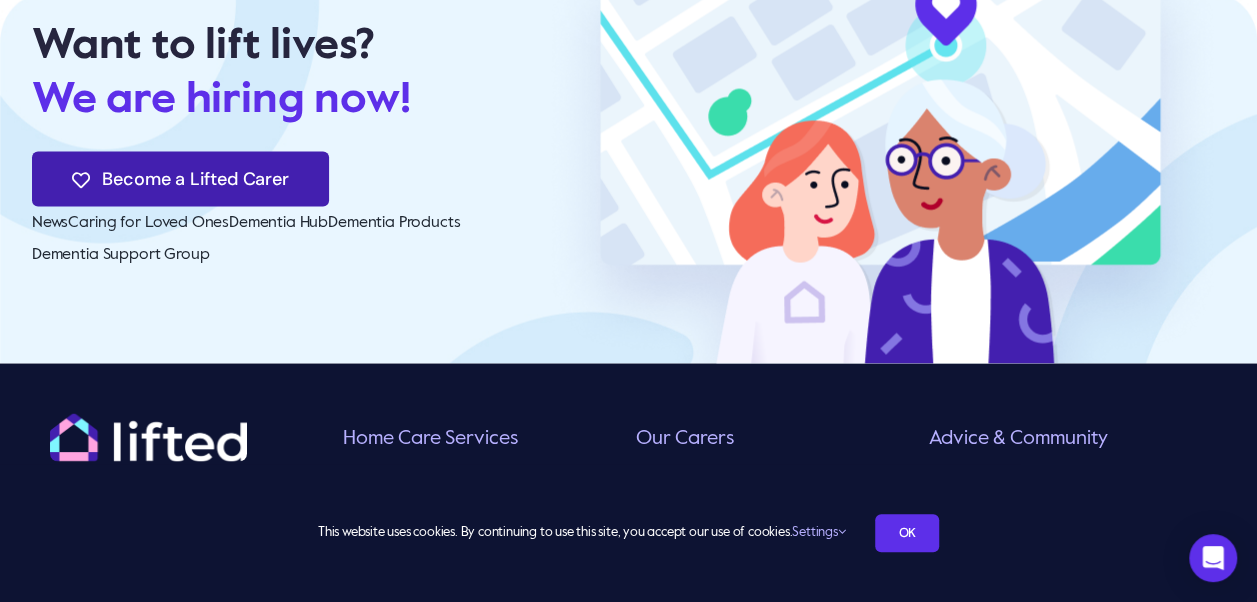 click on "Become a Lifted Carer" at bounding box center (195, 178) 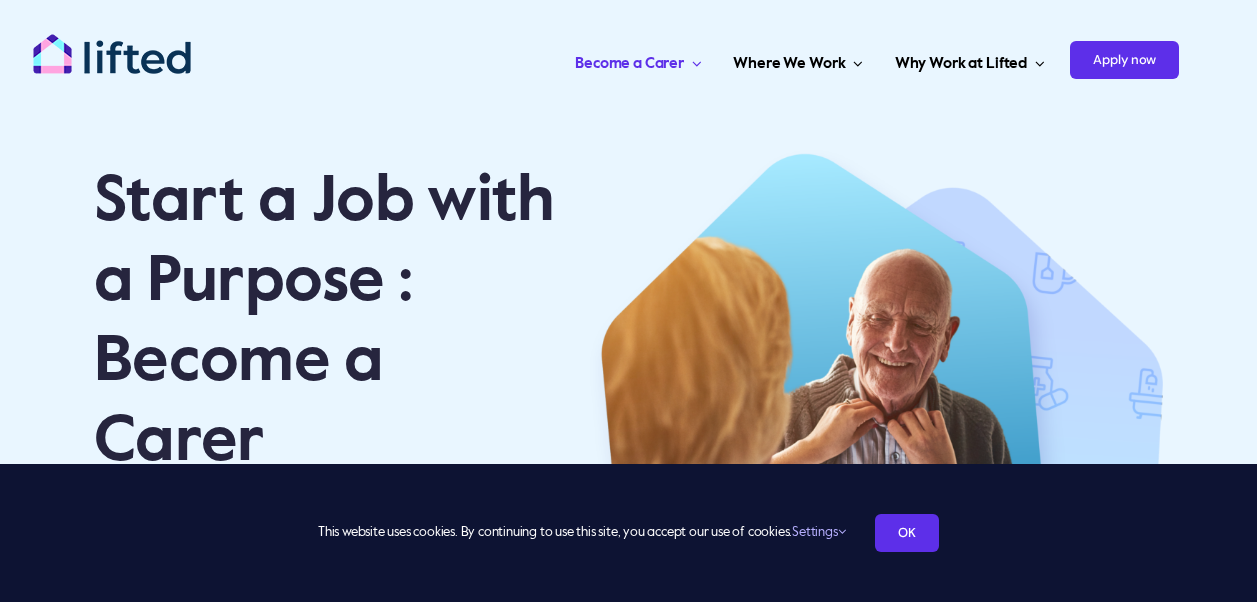 scroll, scrollTop: 0, scrollLeft: 0, axis: both 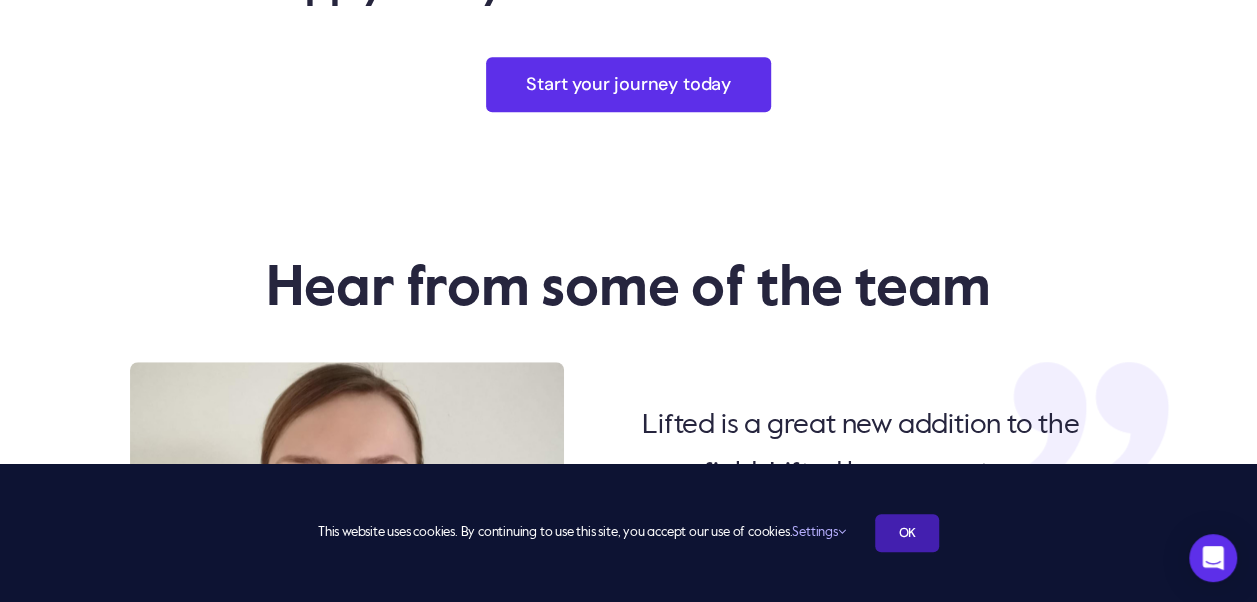 click on "OK" at bounding box center (907, 533) 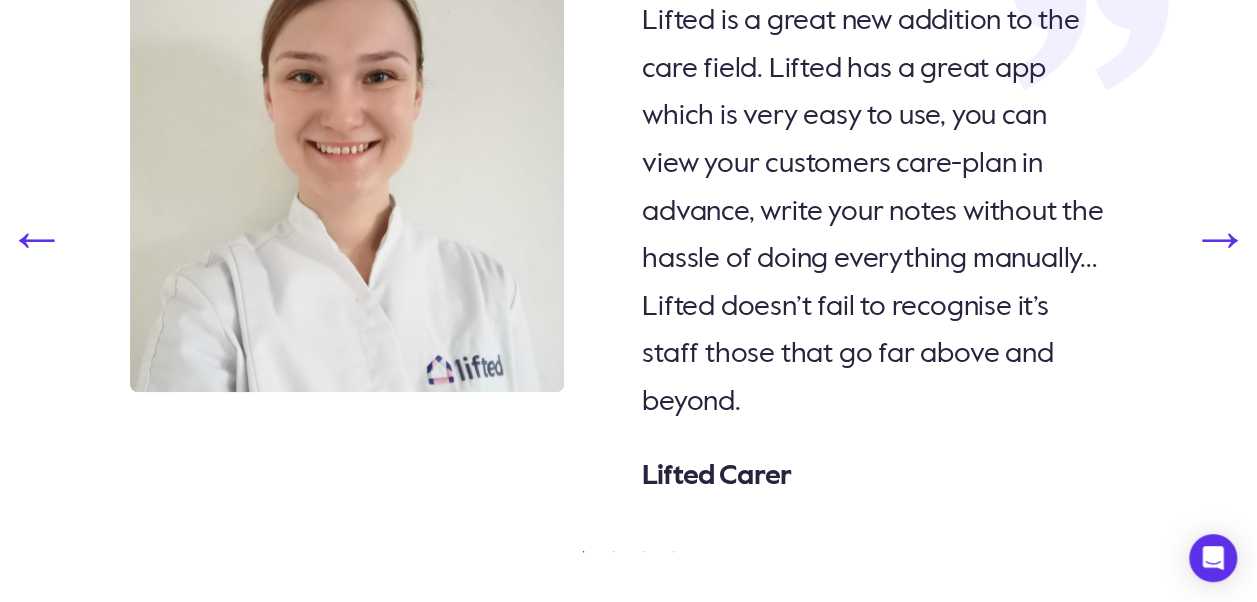 scroll, scrollTop: 4751, scrollLeft: 0, axis: vertical 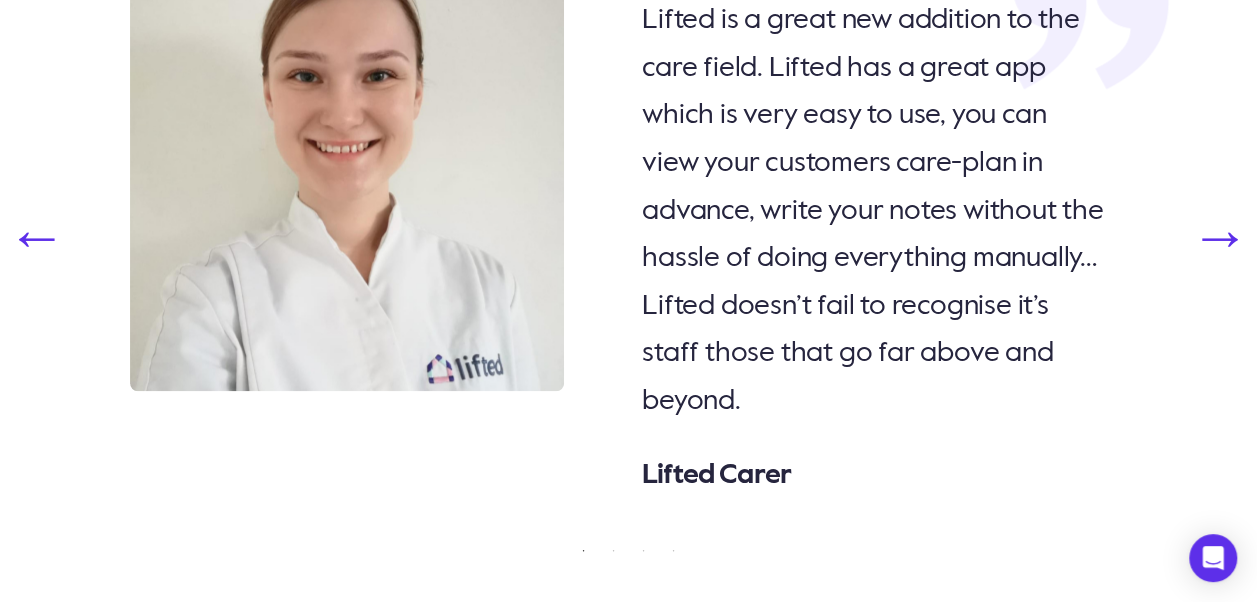 click at bounding box center [1220, 237] 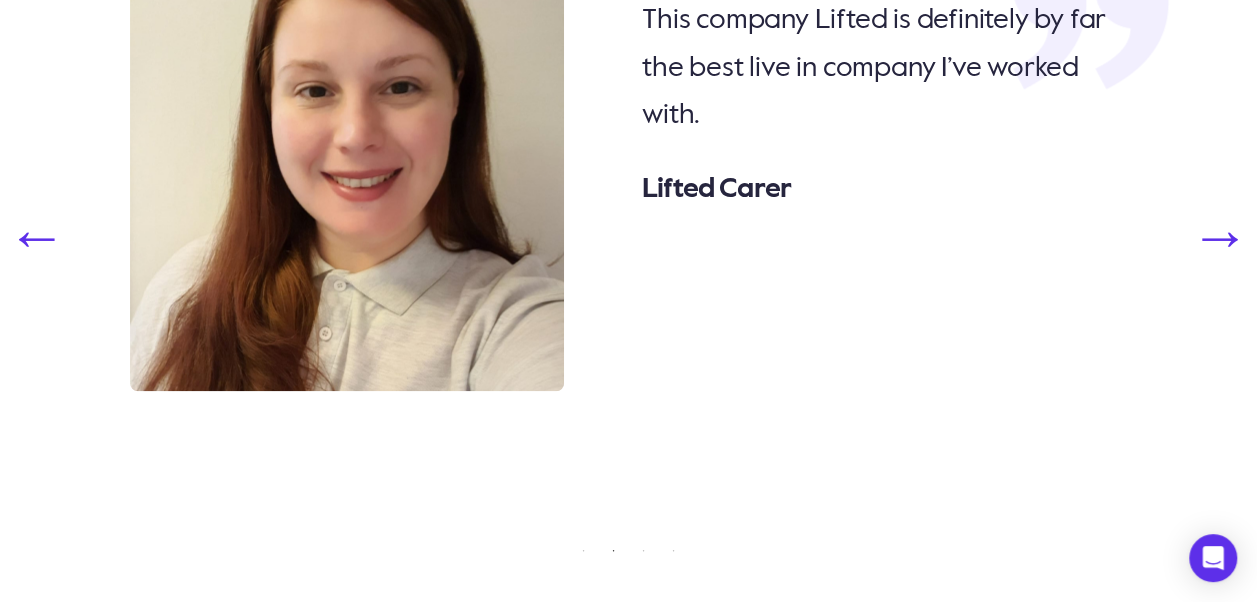 click at bounding box center [1220, 237] 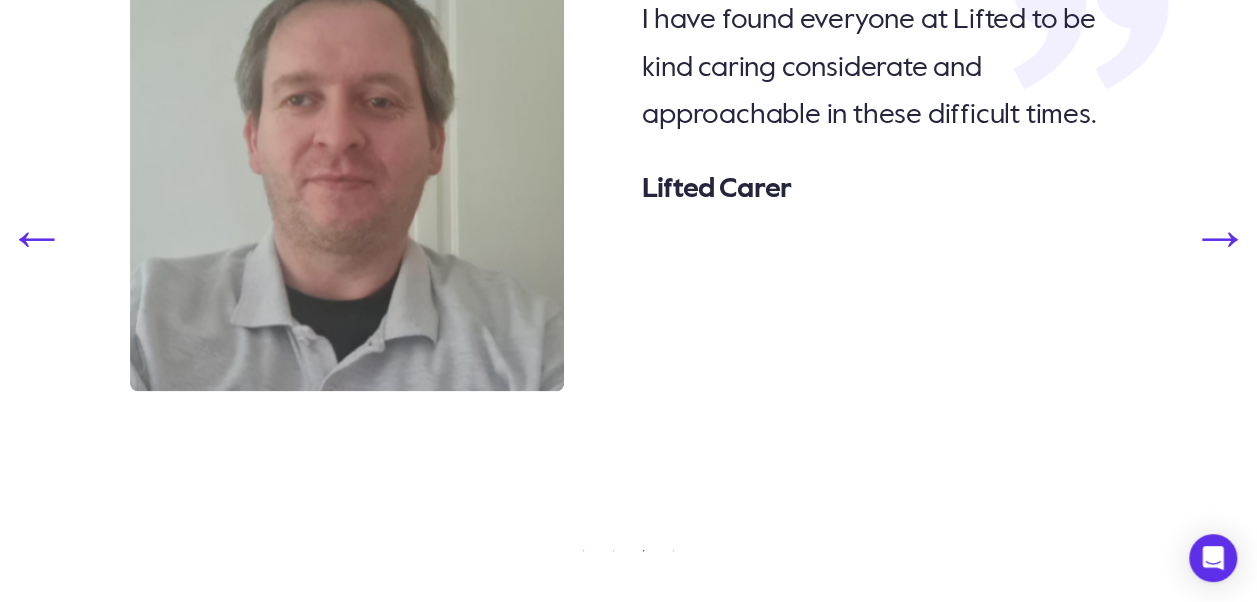 click at bounding box center [1220, 237] 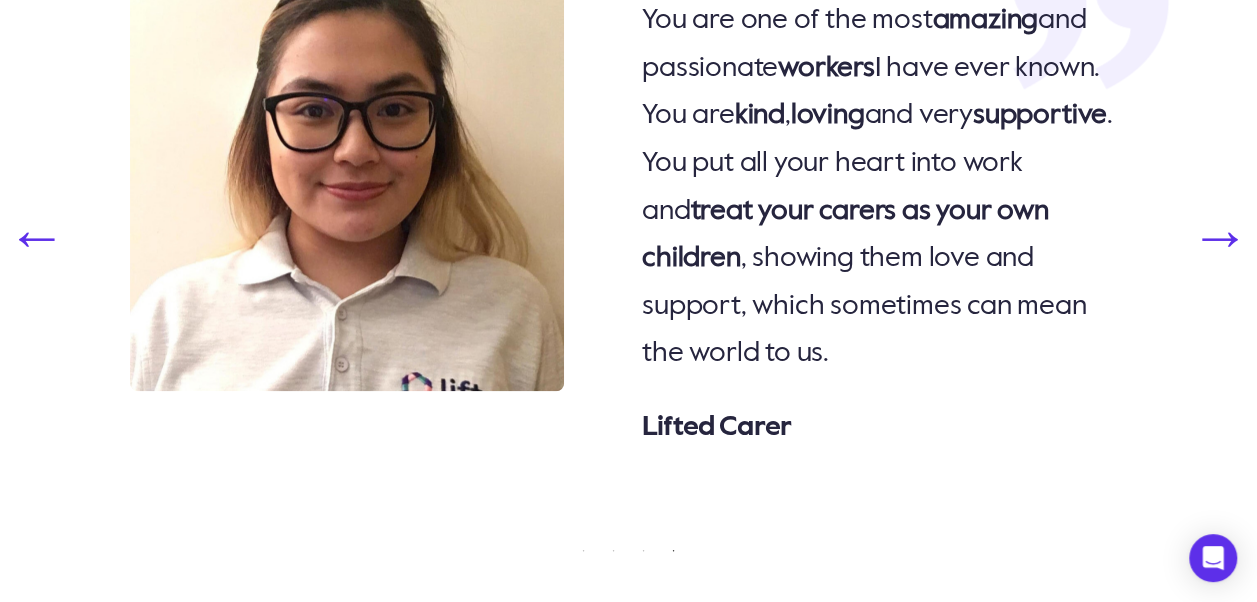 click at bounding box center [1220, 237] 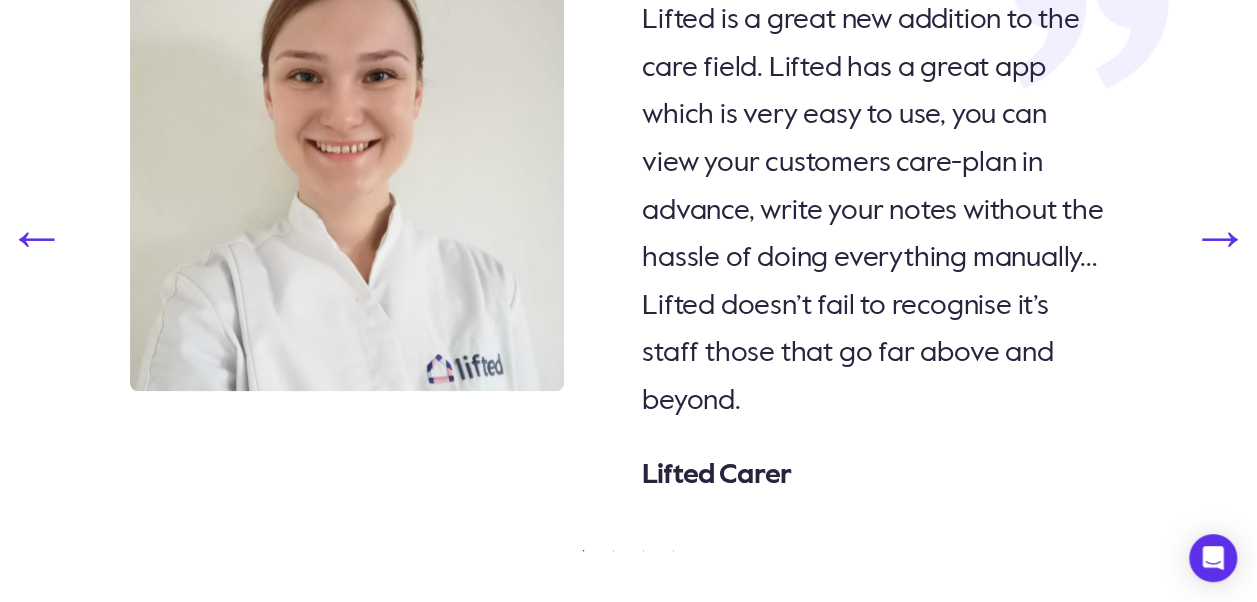 click at bounding box center (1220, 237) 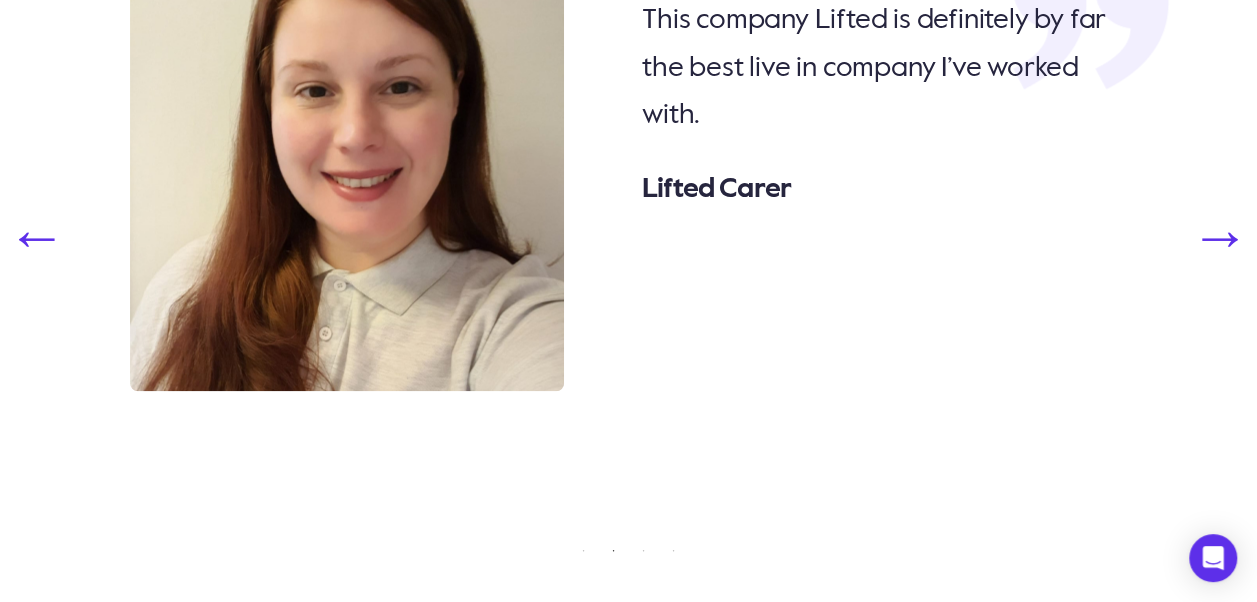 click at bounding box center (1220, 237) 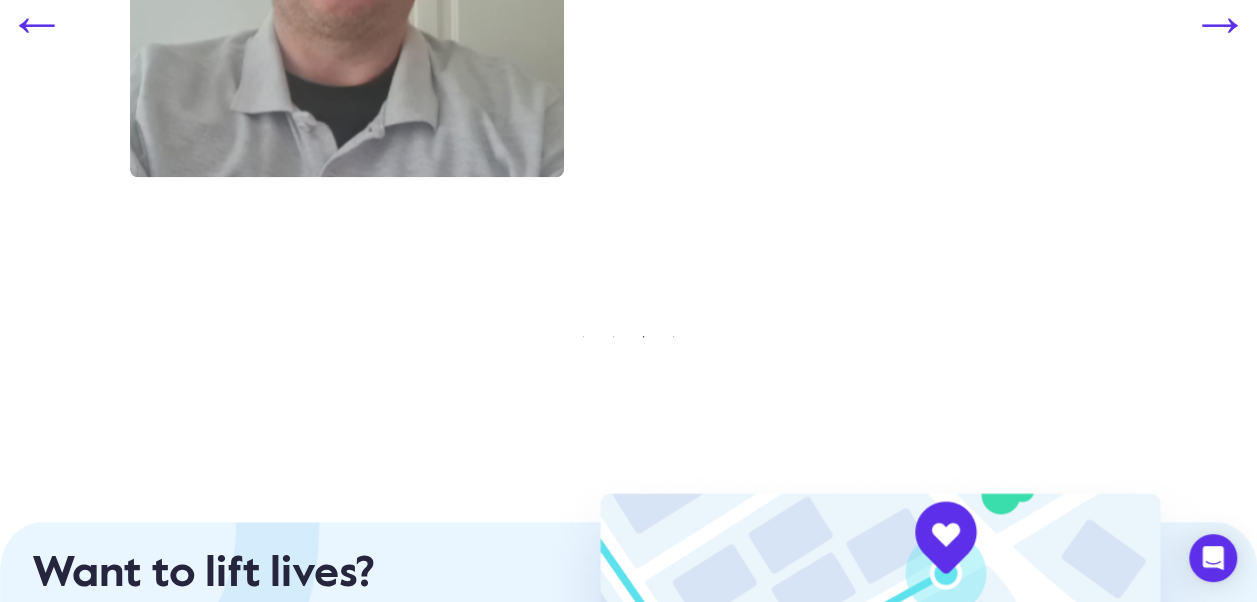 scroll, scrollTop: 4968, scrollLeft: 0, axis: vertical 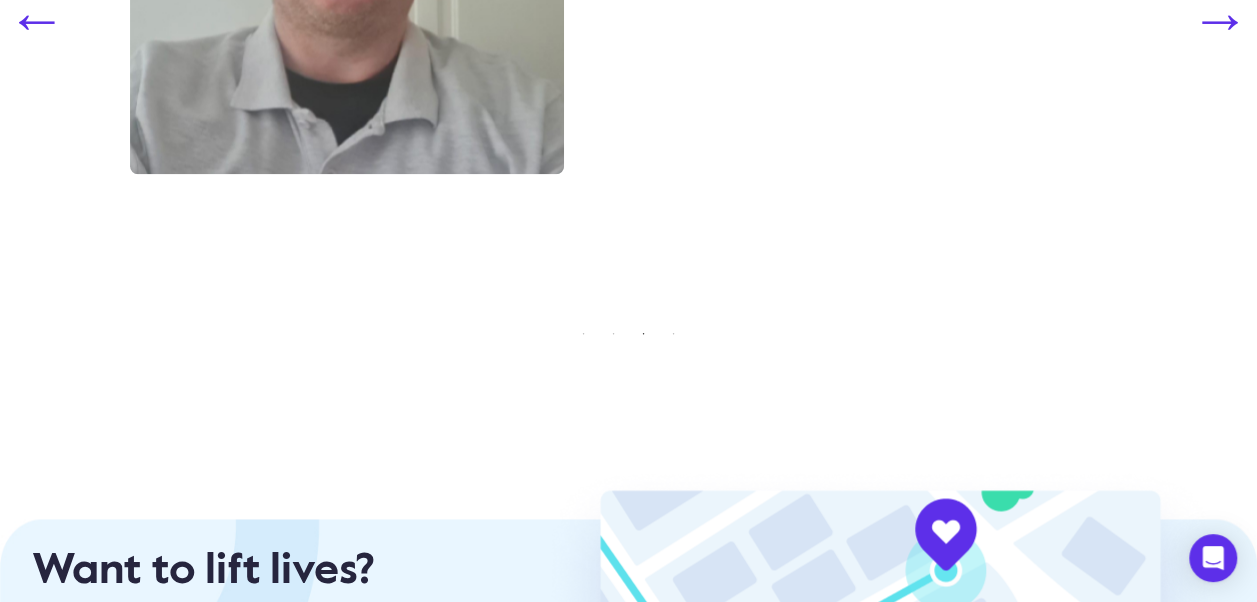 click at bounding box center [881, 674] 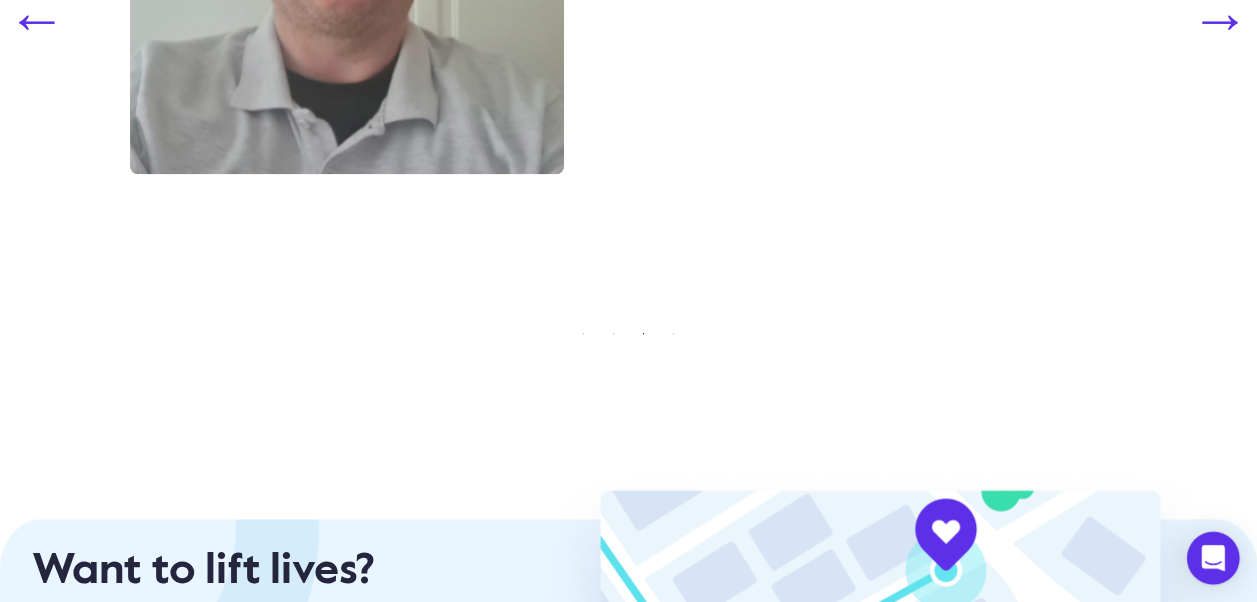 click 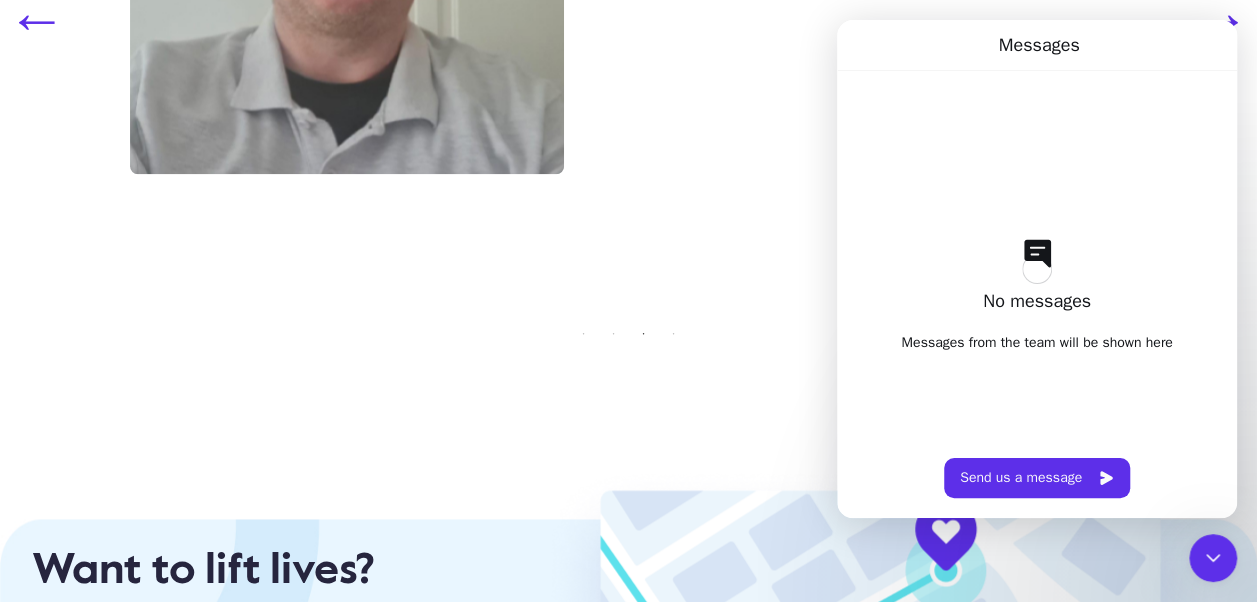 scroll, scrollTop: 0, scrollLeft: 0, axis: both 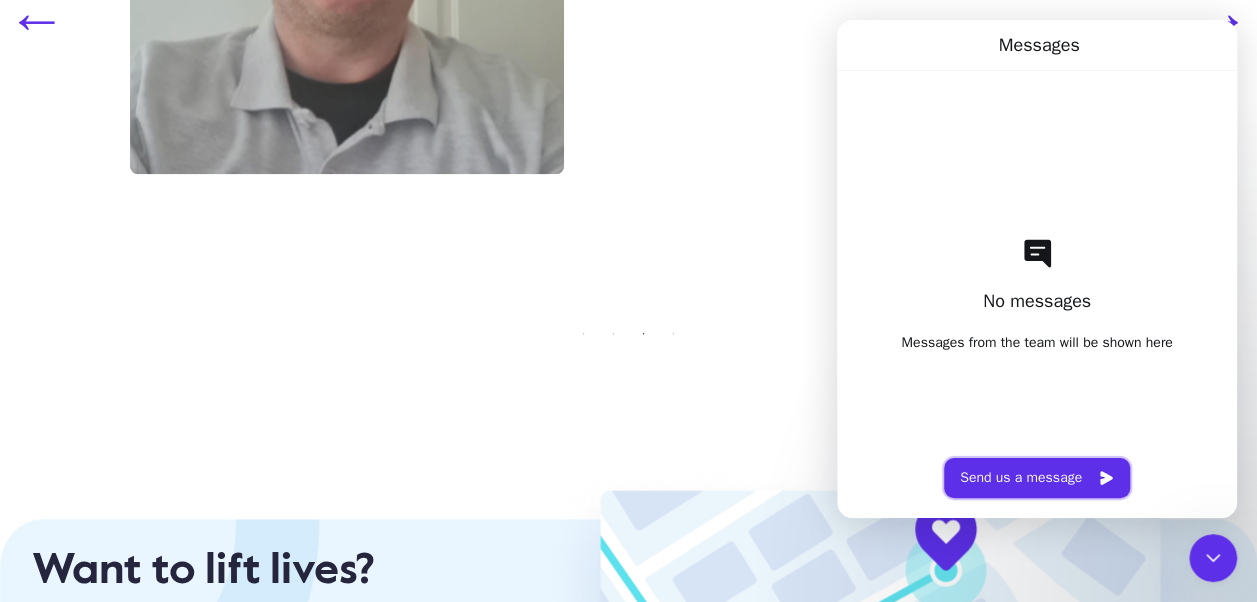 click on "Send us a message" at bounding box center [1037, 478] 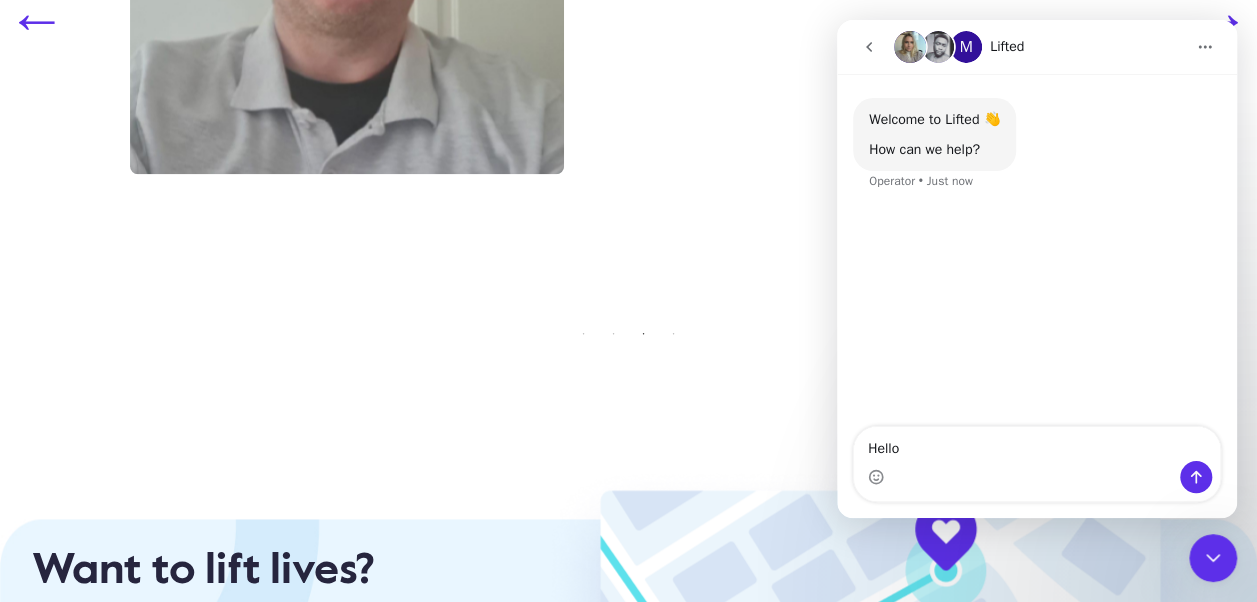 type on "Hello" 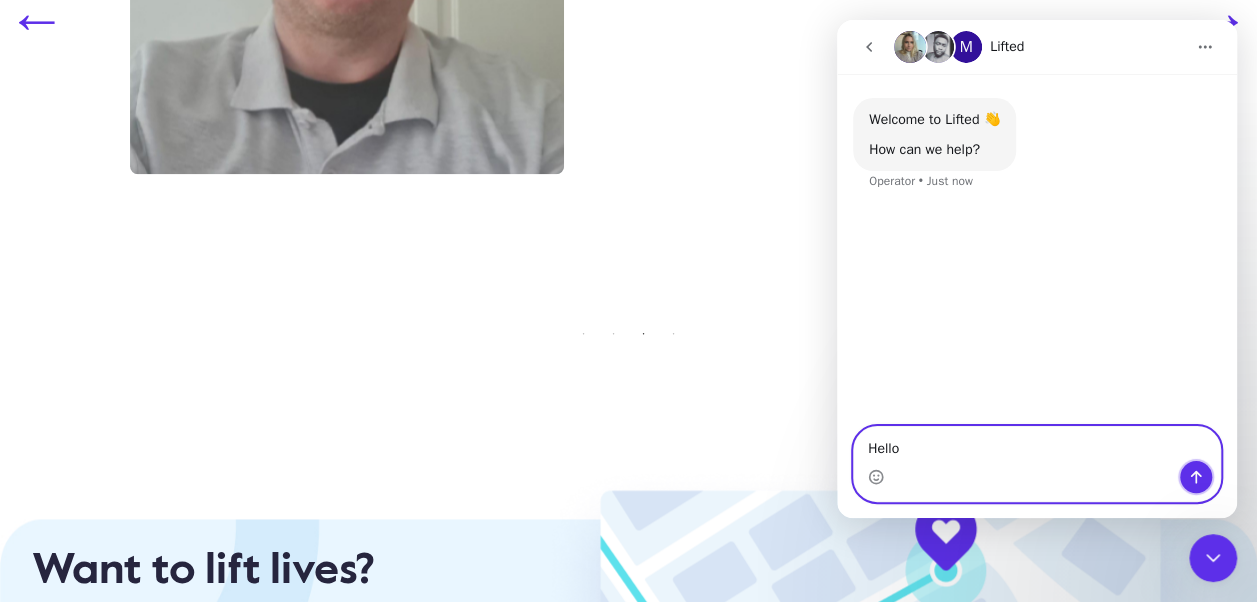 click 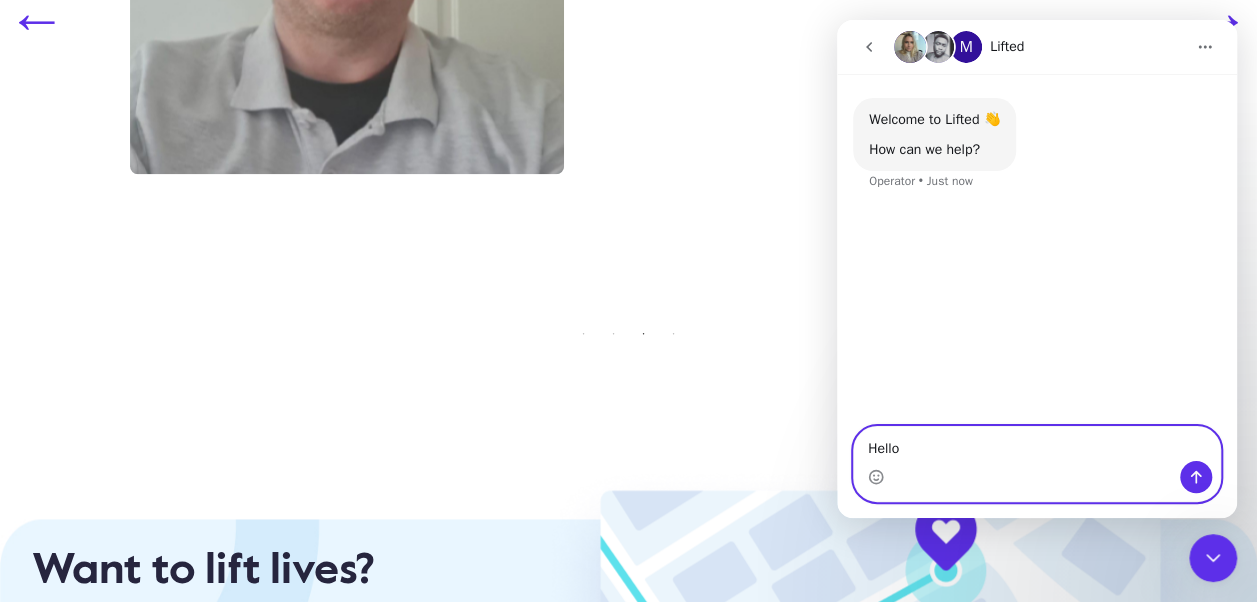 type 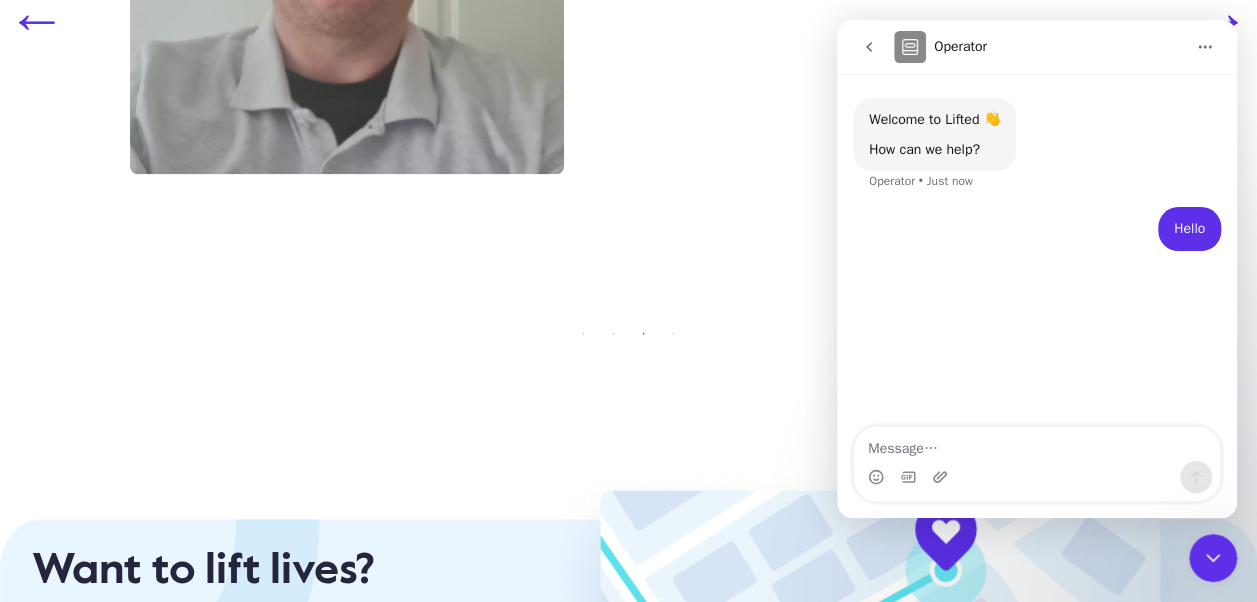 click at bounding box center [1037, 444] 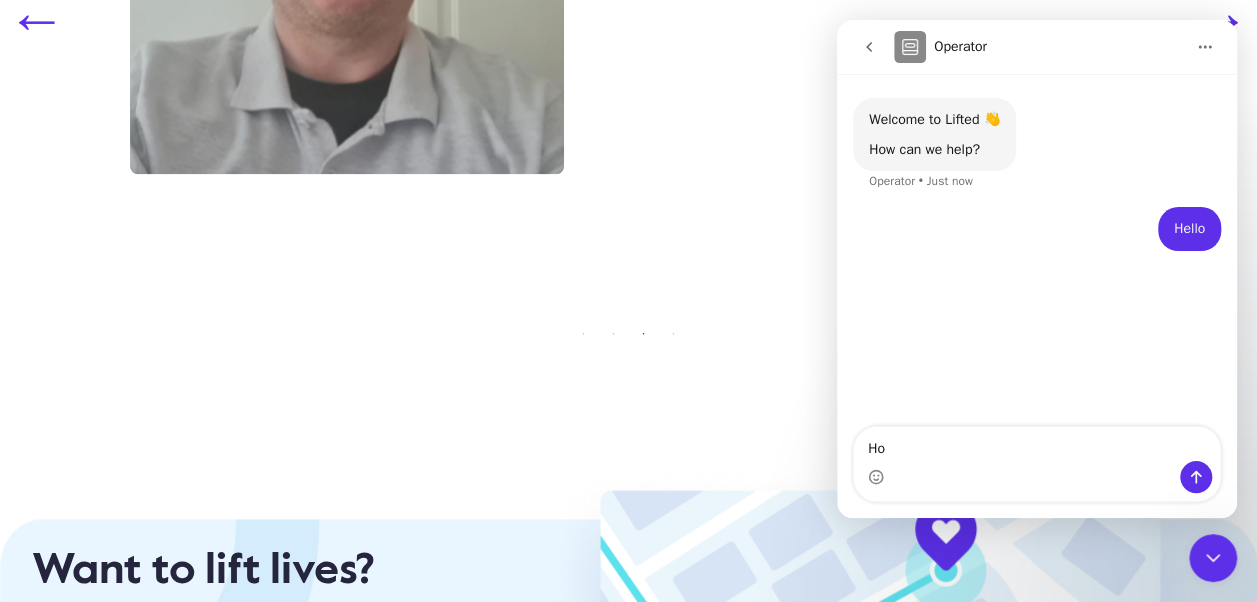 type on "H" 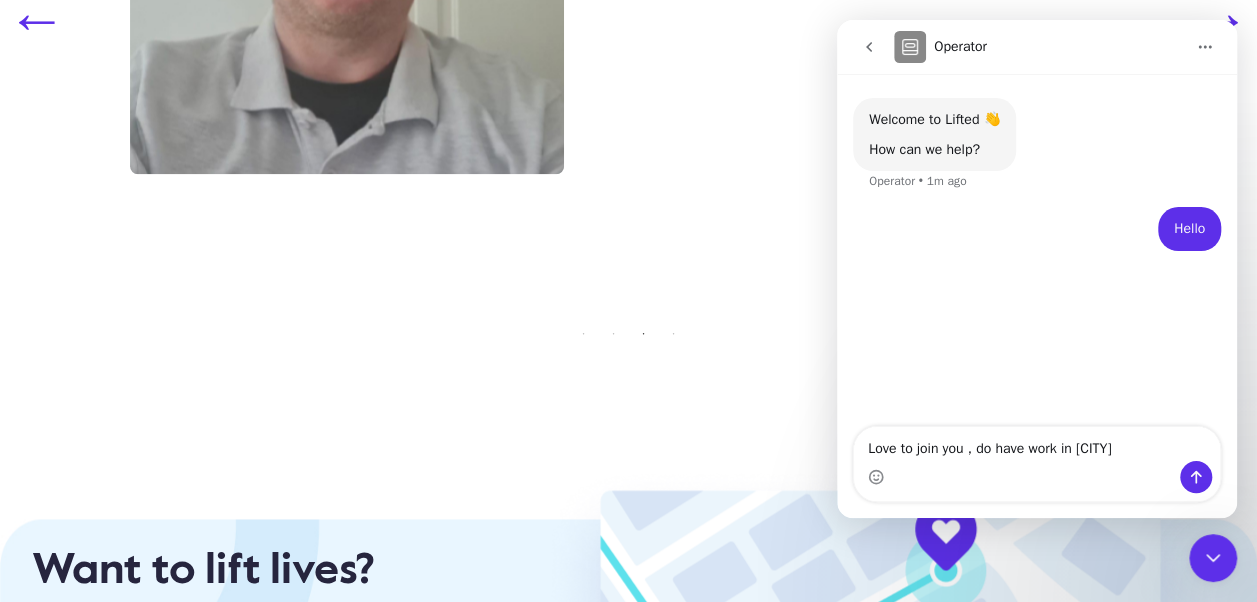 click on "Love to join you , do have work in [CITY]" at bounding box center (1037, 444) 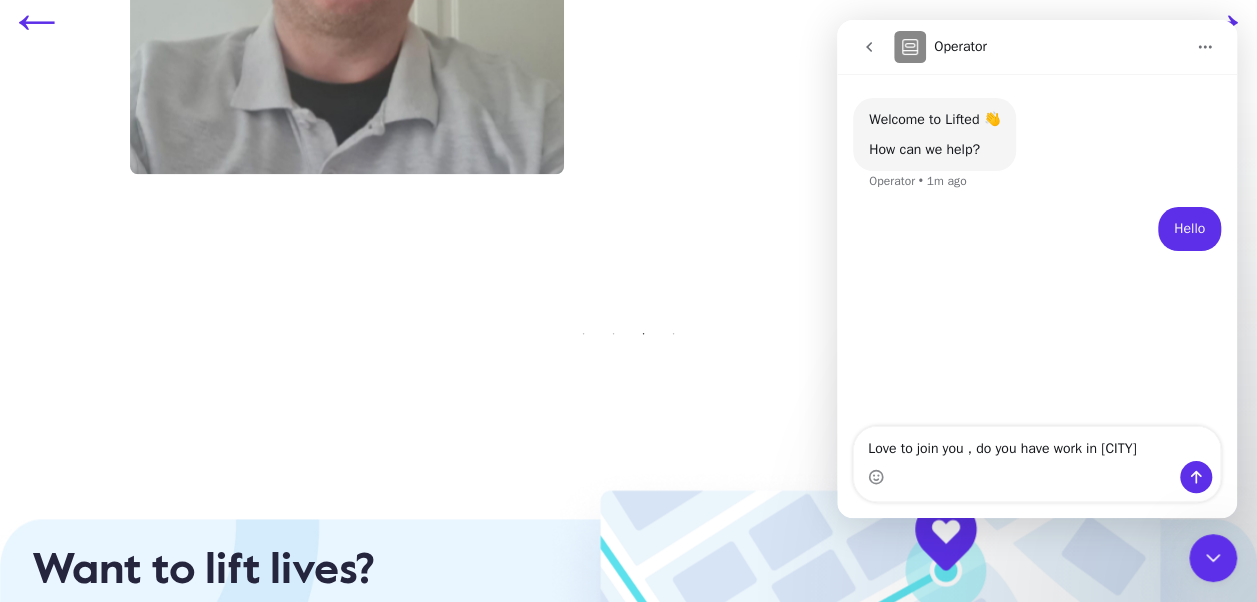 click on "Love to join you , do you have work in [CITY]" at bounding box center (1037, 444) 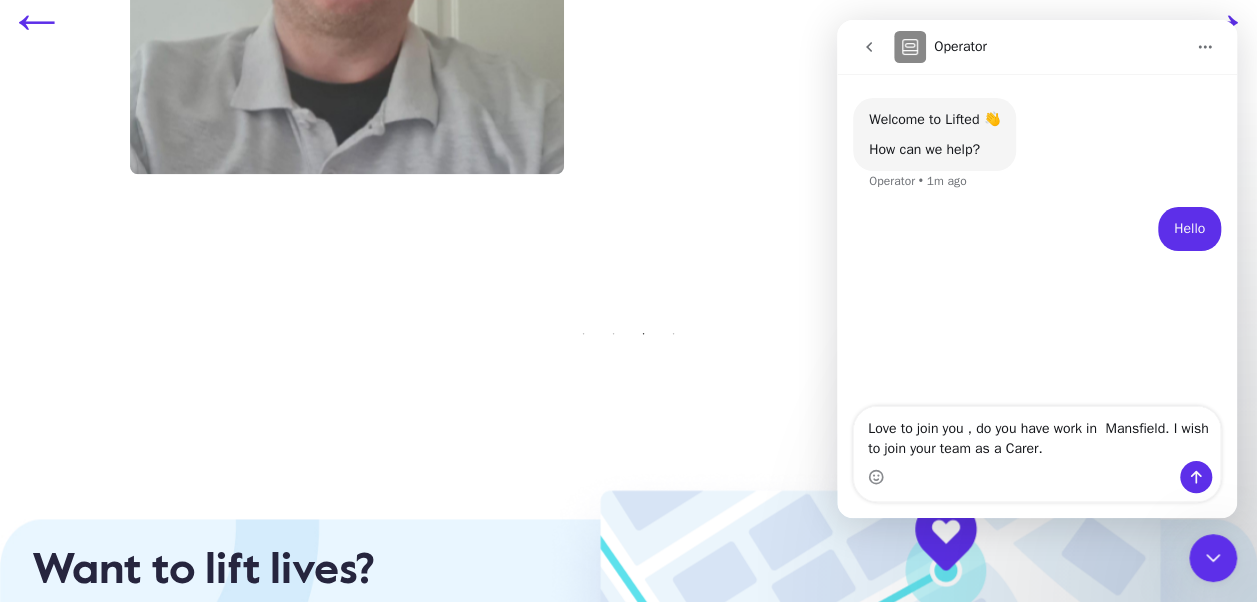 click on "Love to join you , do you have work in  Mansfield. I wish to join your team as a Carer." at bounding box center [1037, 434] 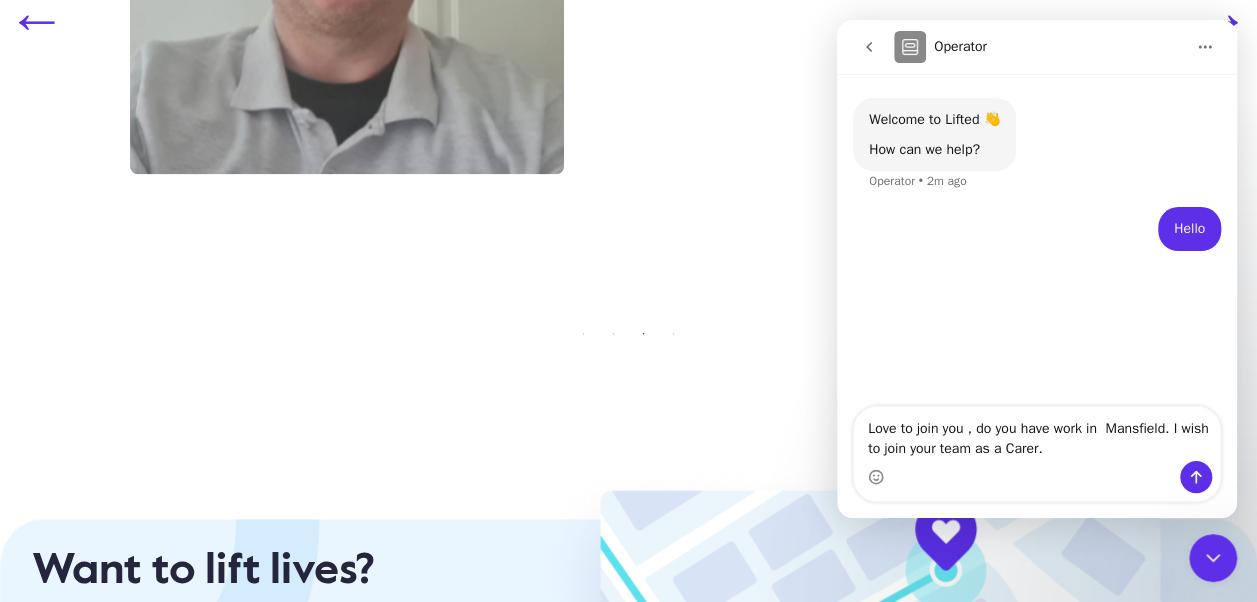 click on "Love to join you , do you have work in  Mansfield. I wish to join your team as a Carer." at bounding box center [1037, 434] 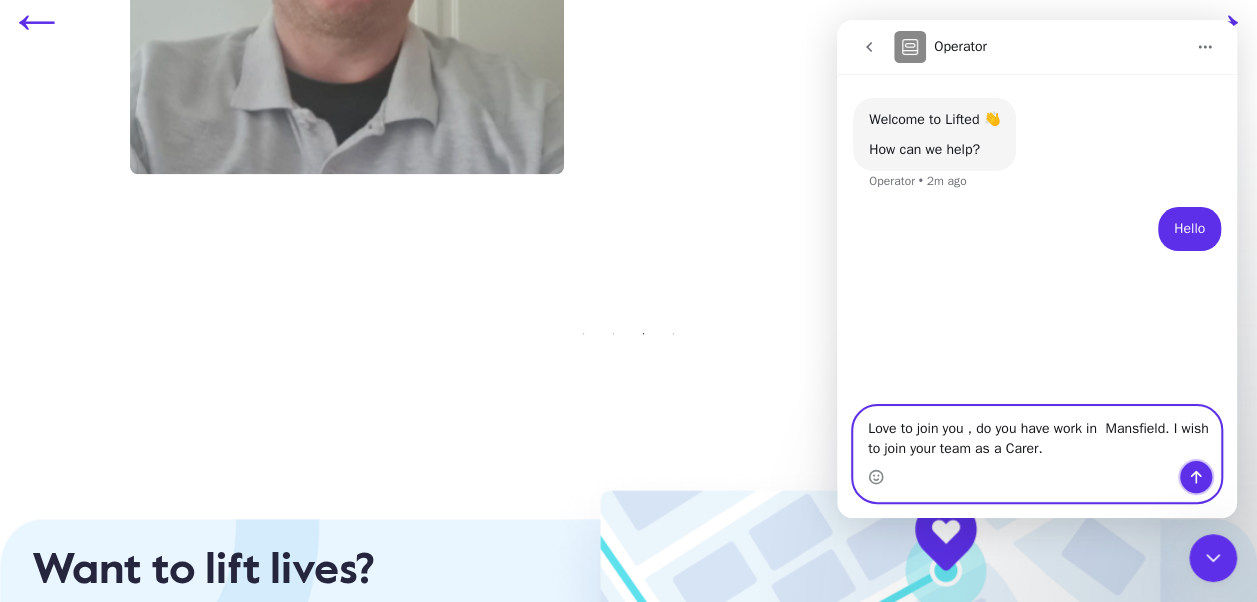 click 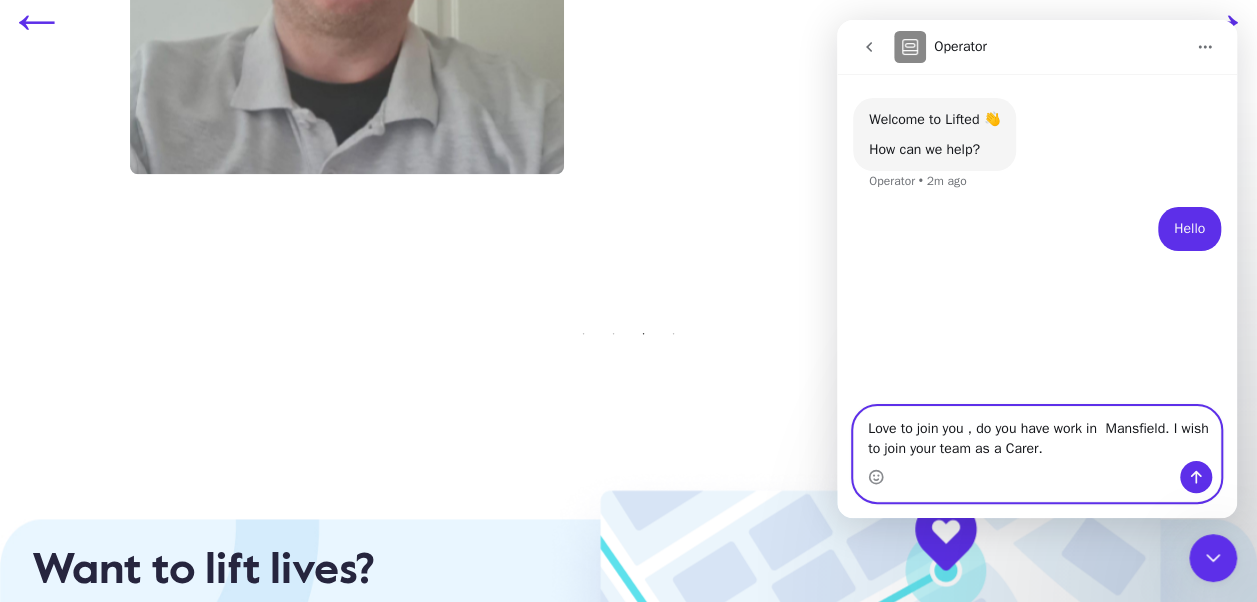 type 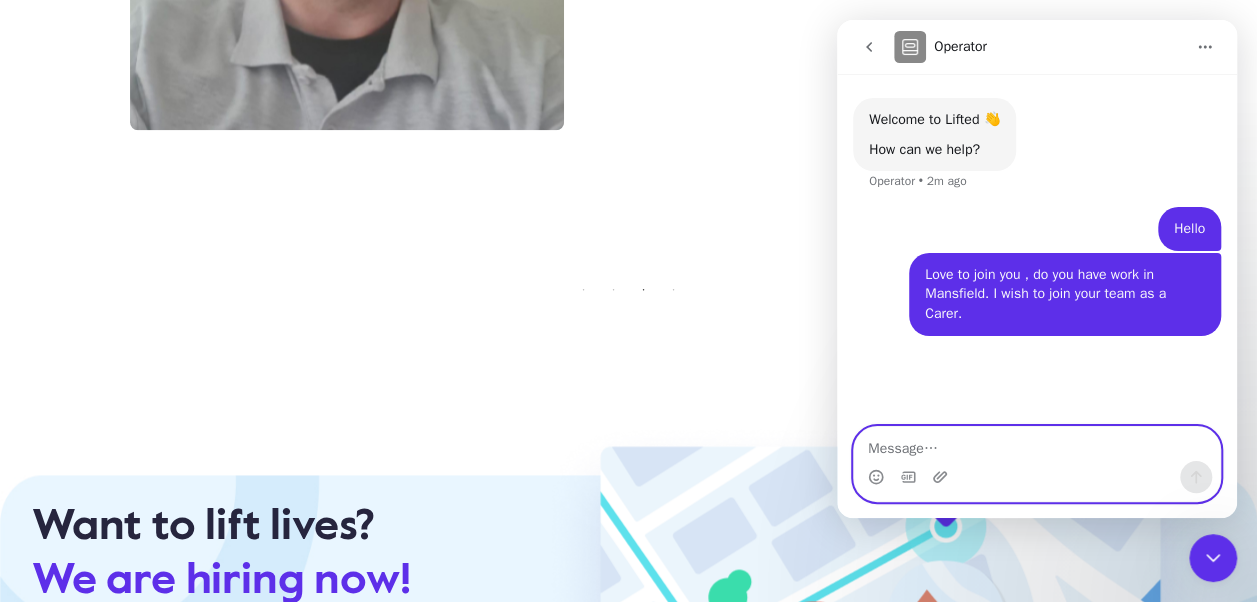 scroll, scrollTop: 5011, scrollLeft: 0, axis: vertical 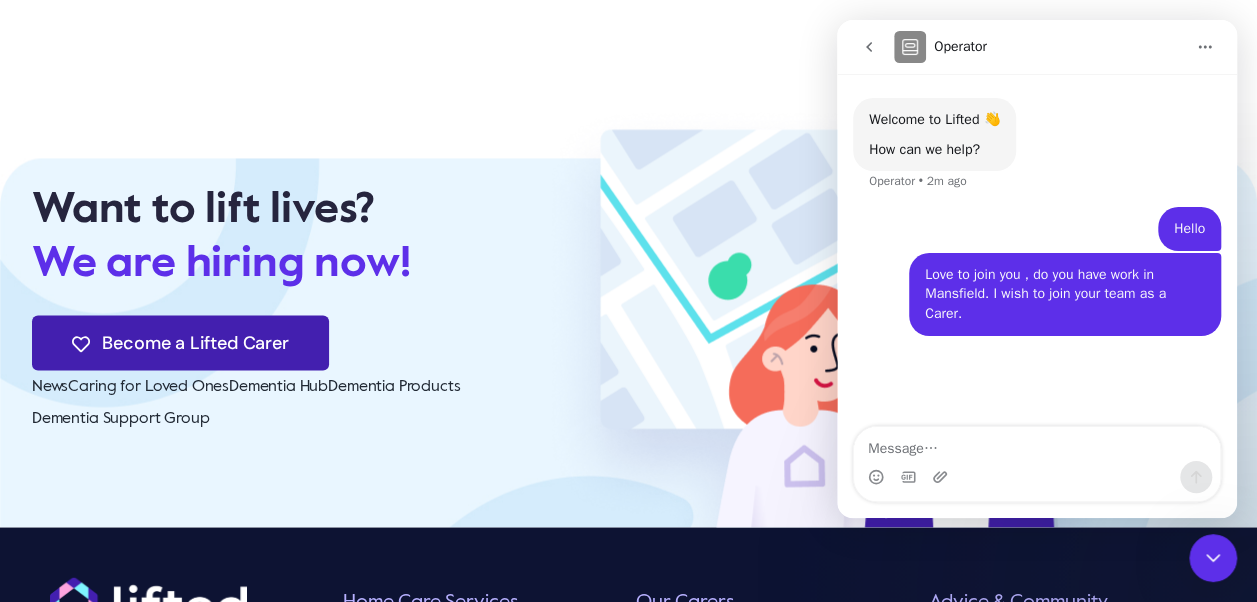 click on "Become a Lifted Carer" at bounding box center [195, 342] 